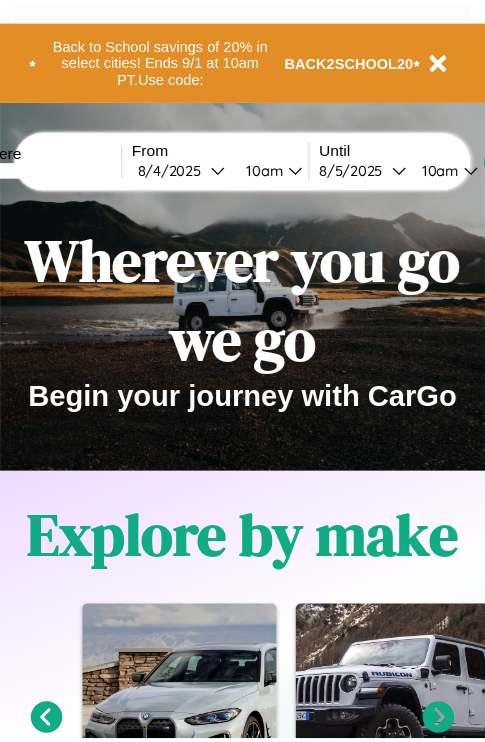 scroll, scrollTop: 0, scrollLeft: 0, axis: both 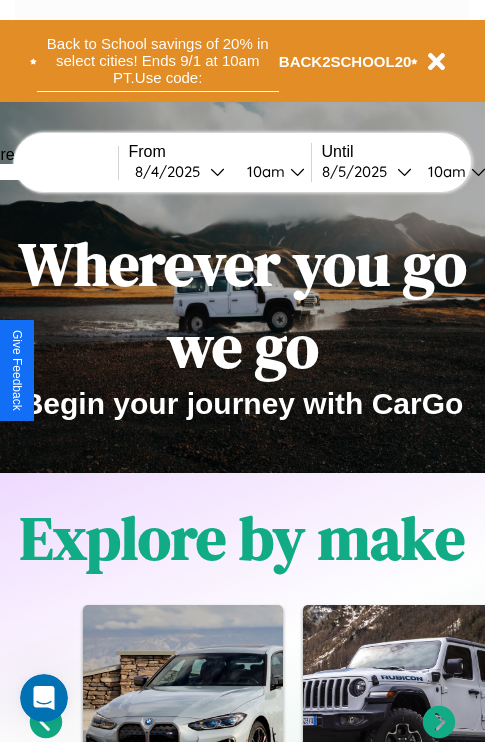 click on "Back to School savings of 20% in select cities! Ends 9/1 at 10am PT.  Use code:" at bounding box center [158, 61] 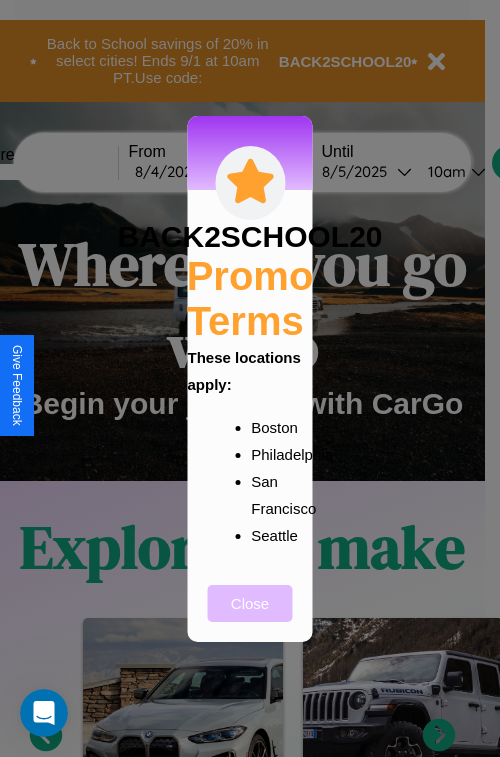 click on "Close" at bounding box center [250, 603] 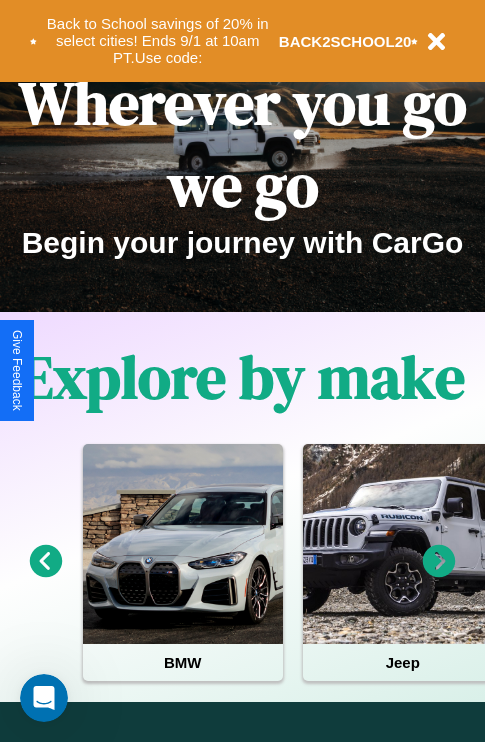 scroll, scrollTop: 308, scrollLeft: 0, axis: vertical 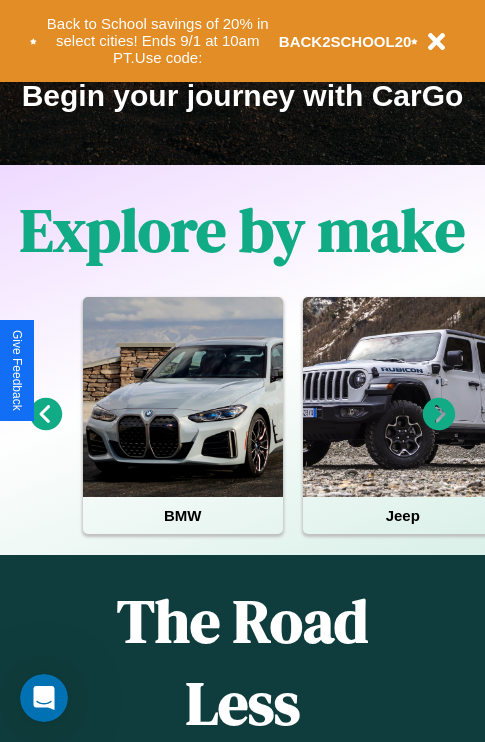 click 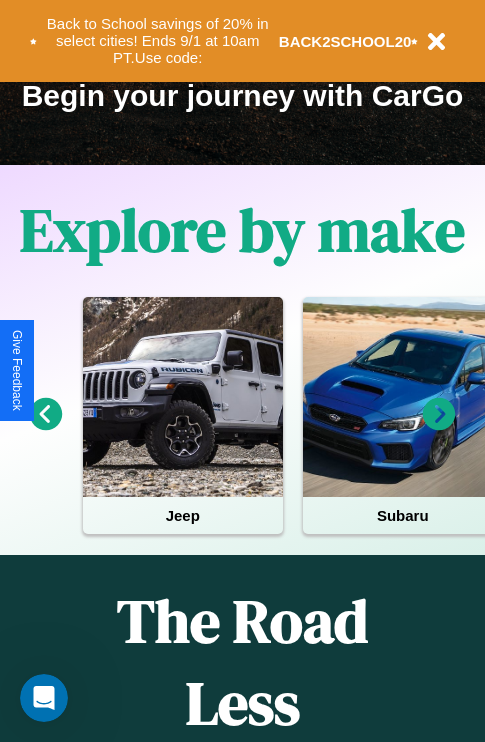 click 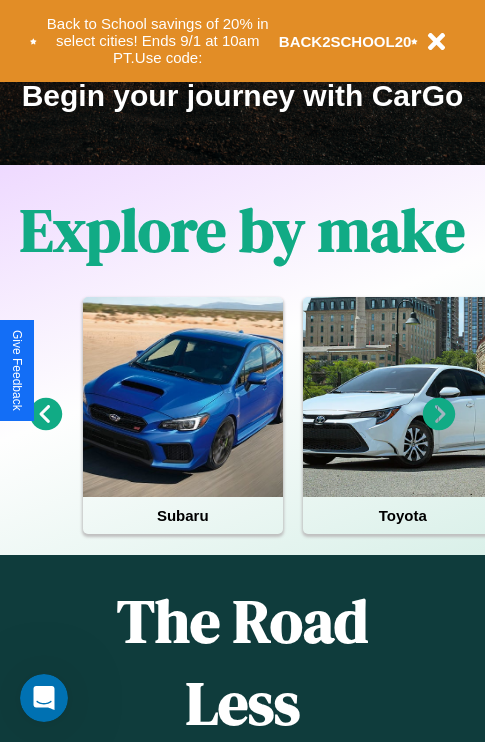 click 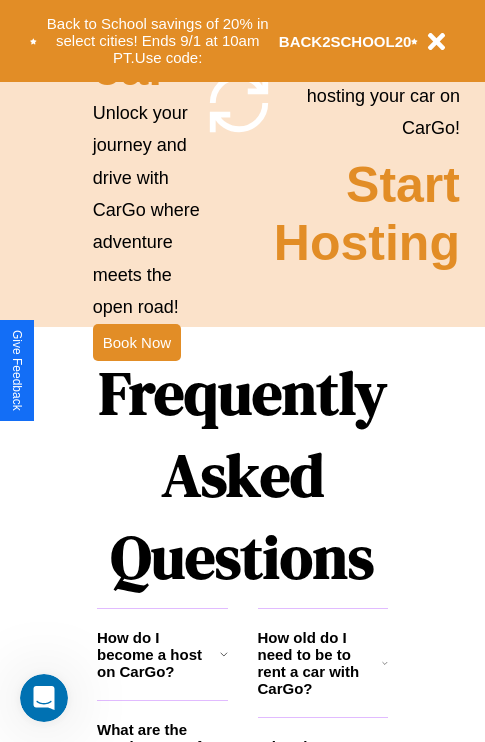 scroll, scrollTop: 1947, scrollLeft: 0, axis: vertical 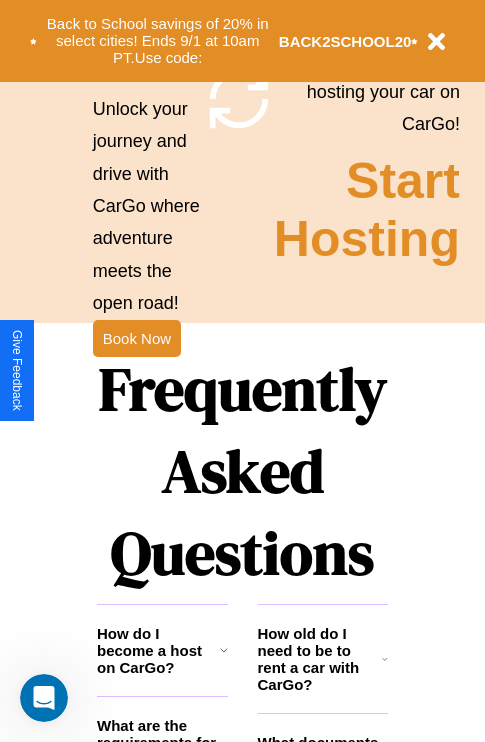 click on "Frequently Asked Questions" at bounding box center [242, 471] 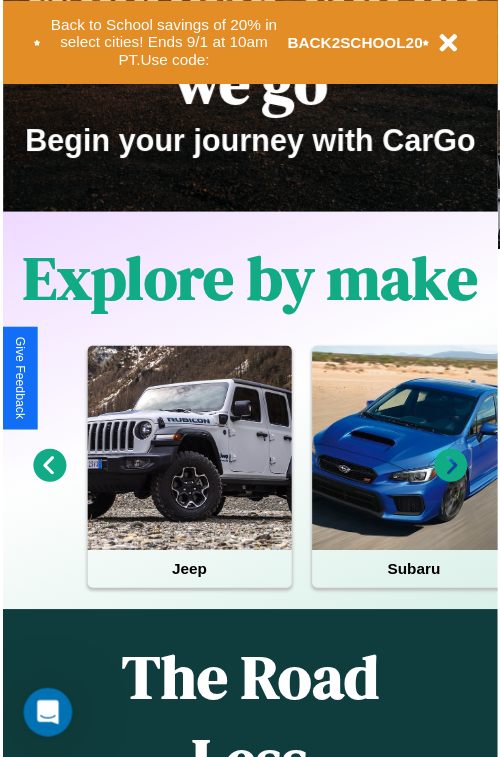 scroll, scrollTop: 0, scrollLeft: 0, axis: both 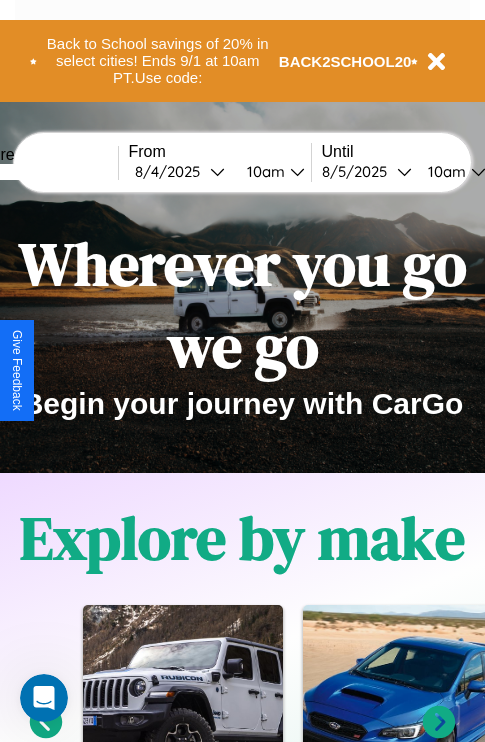 click 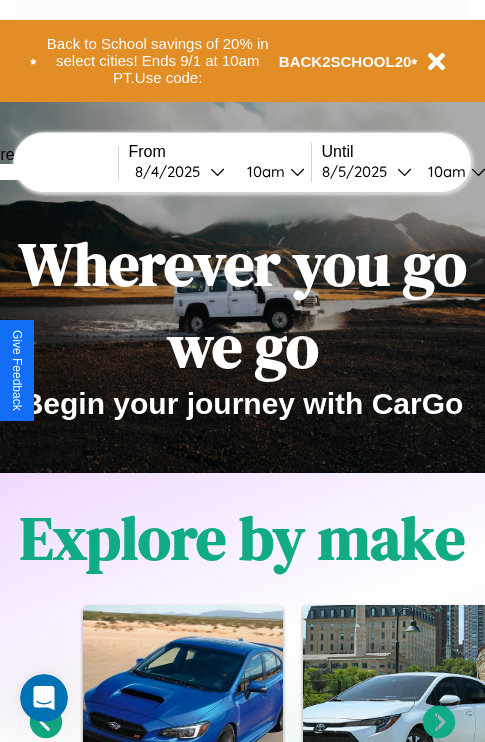 click at bounding box center (43, 172) 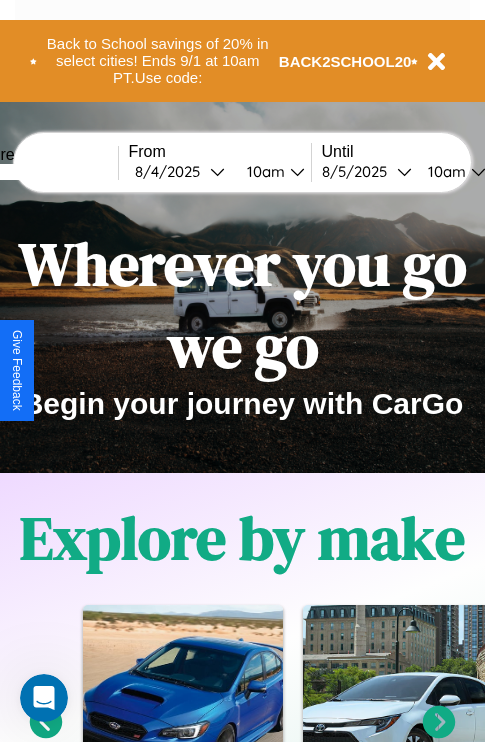 click 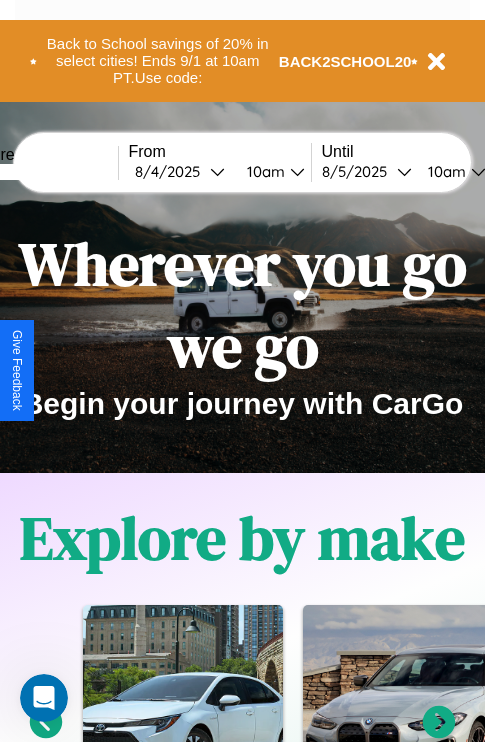 click 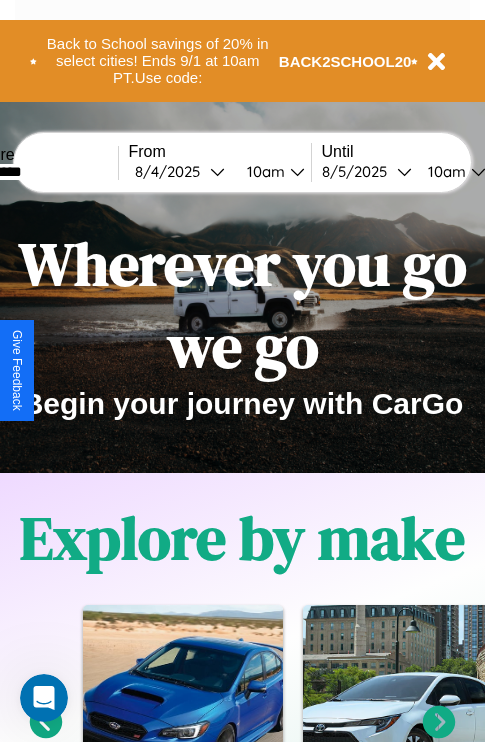 type on "*********" 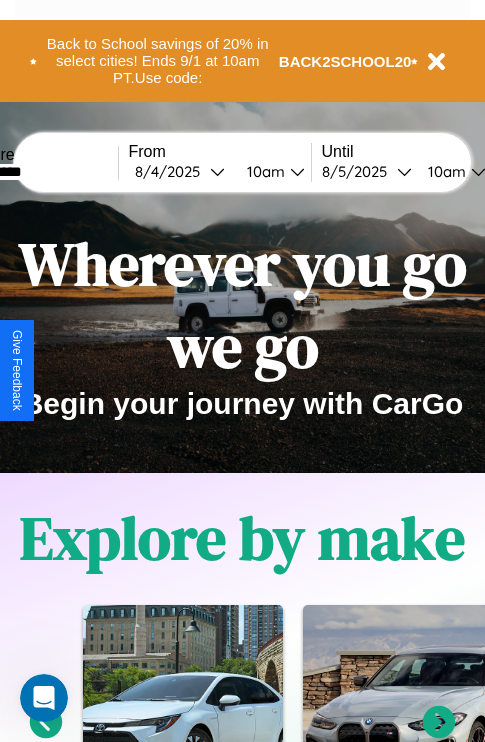 click 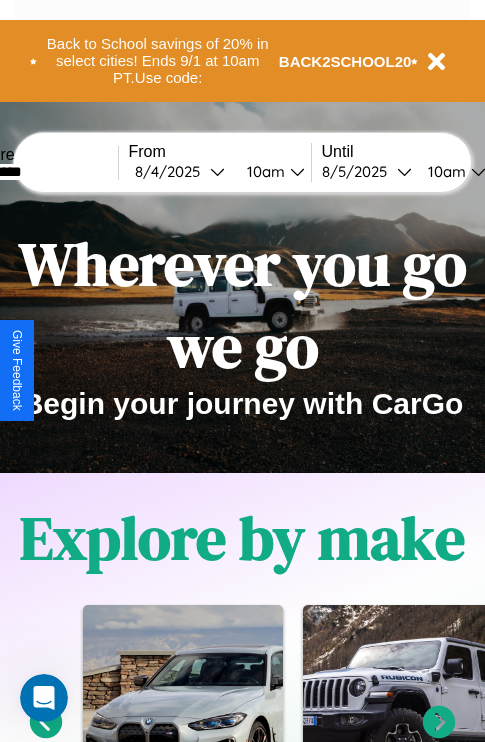 click on "8 / 4 / 2025" at bounding box center (172, 171) 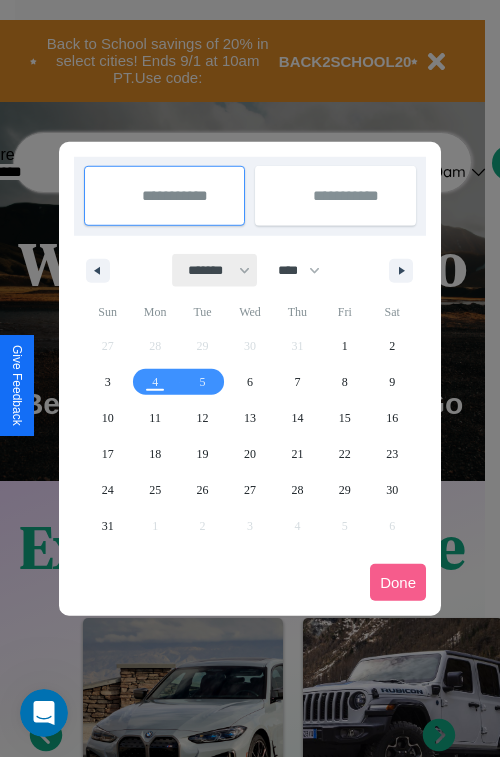 click on "******* ******** ***** ***** *** **** **** ****** ********* ******* ******** ********" at bounding box center (215, 270) 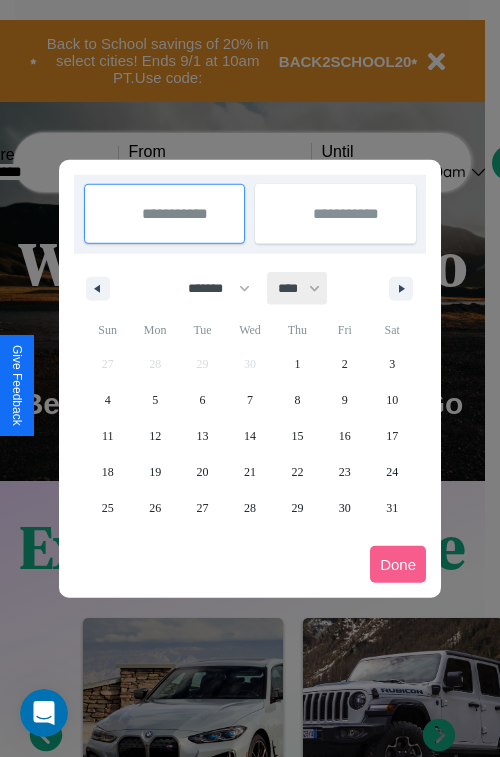 click on "**** **** **** **** **** **** **** **** **** **** **** **** **** **** **** **** **** **** **** **** **** **** **** **** **** **** **** **** **** **** **** **** **** **** **** **** **** **** **** **** **** **** **** **** **** **** **** **** **** **** **** **** **** **** **** **** **** **** **** **** **** **** **** **** **** **** **** **** **** **** **** **** **** **** **** **** **** **** **** **** **** **** **** **** **** **** **** **** **** **** **** **** **** **** **** **** **** **** **** **** **** **** **** **** **** **** **** **** **** **** **** **** **** **** **** **** **** **** **** **** ****" at bounding box center [298, 288] 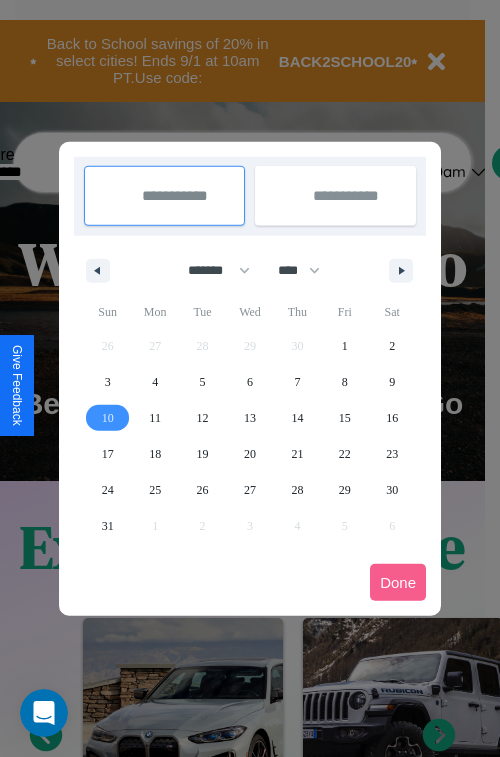 click on "10" at bounding box center [108, 418] 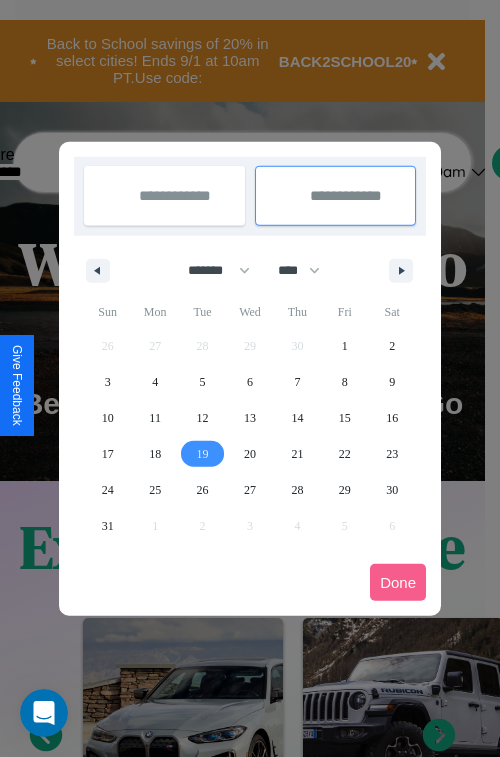 click on "19" at bounding box center [203, 454] 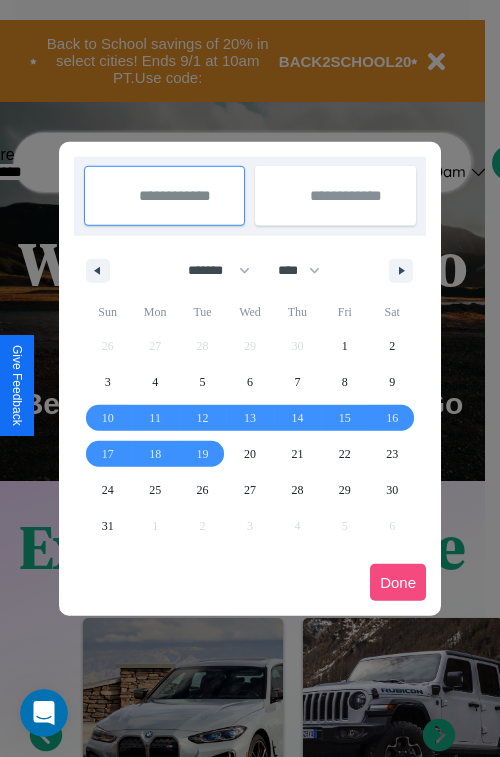 click on "Done" at bounding box center (398, 582) 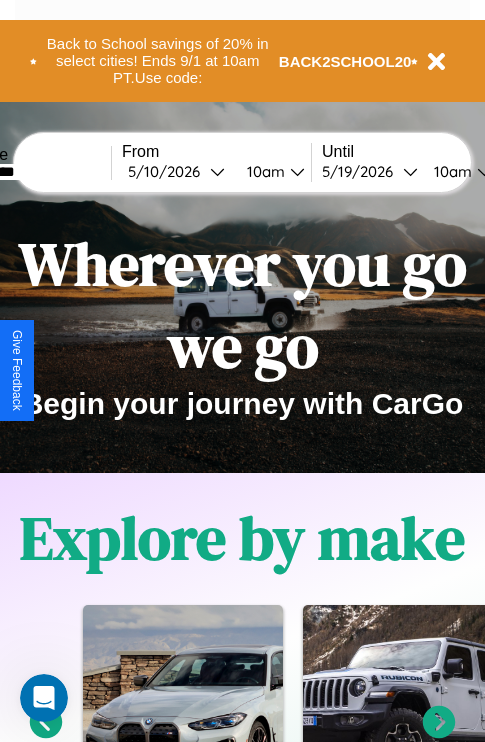 click on "10am" at bounding box center [263, 171] 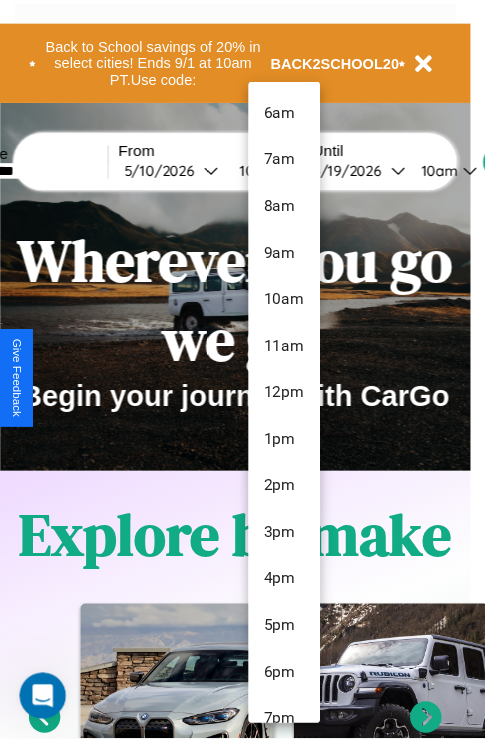 scroll, scrollTop: 163, scrollLeft: 0, axis: vertical 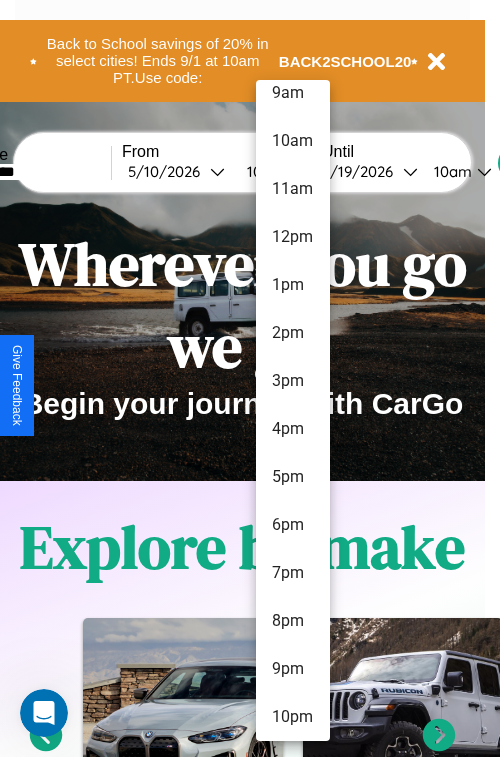 click on "10pm" at bounding box center (293, 717) 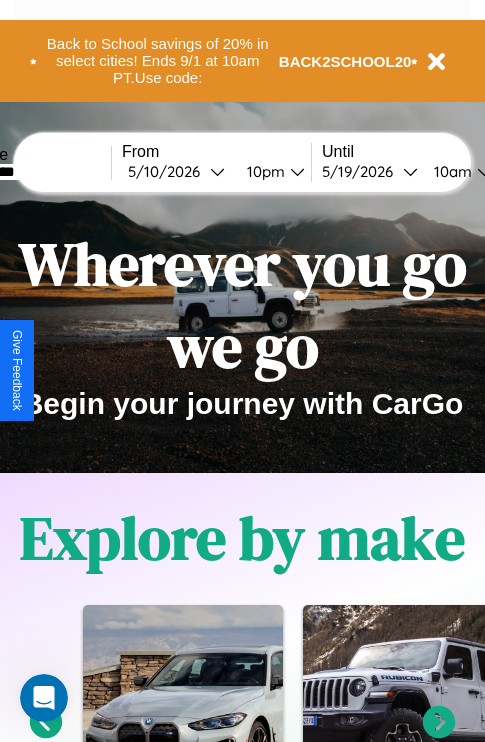 scroll, scrollTop: 0, scrollLeft: 74, axis: horizontal 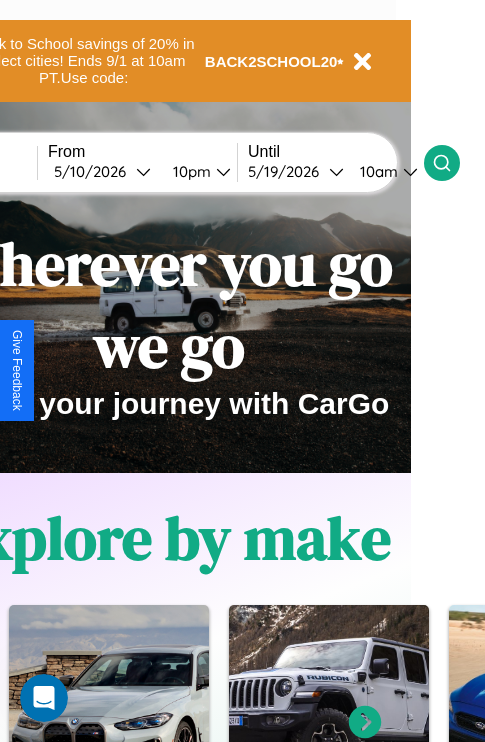 click 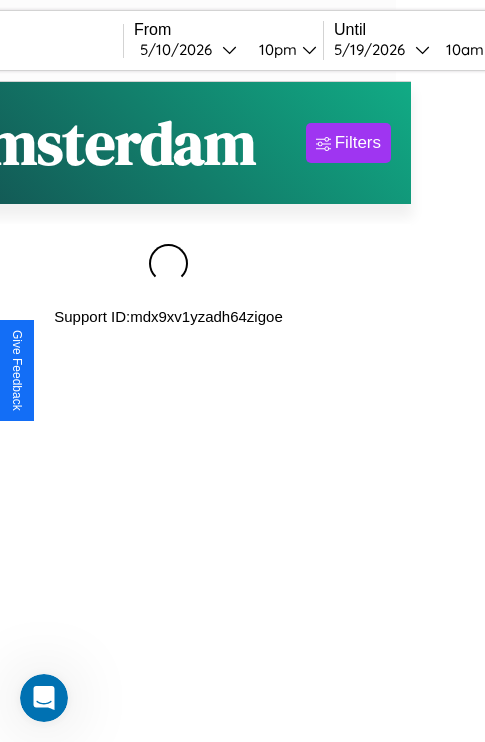 scroll, scrollTop: 0, scrollLeft: 0, axis: both 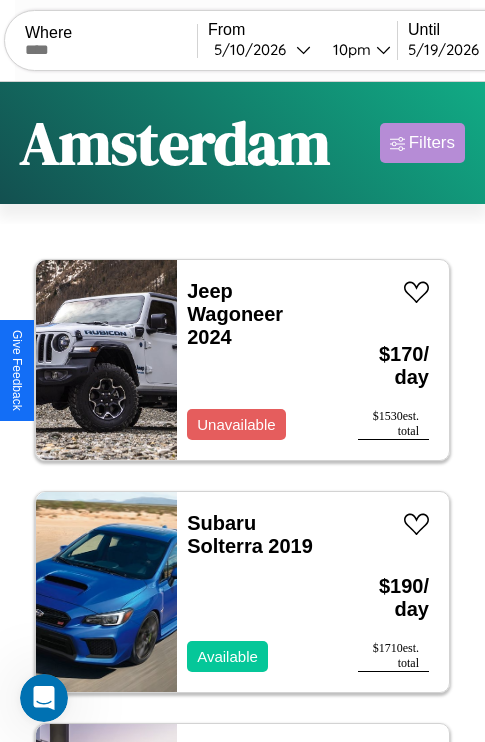 click on "Filters" at bounding box center [432, 143] 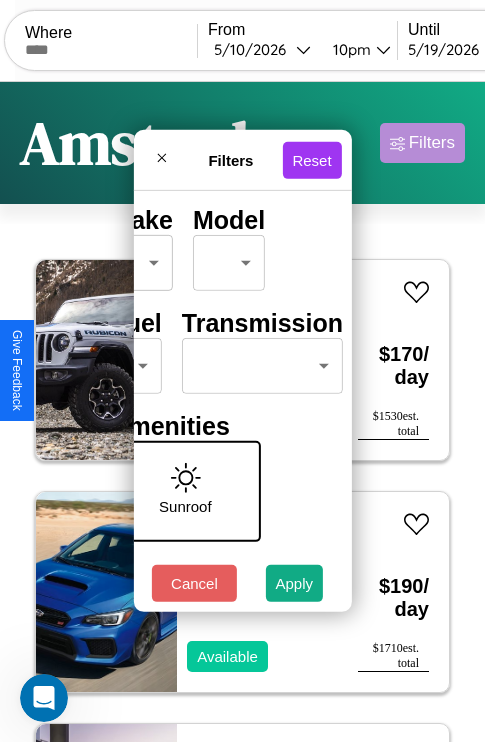 scroll, scrollTop: 162, scrollLeft: 63, axis: both 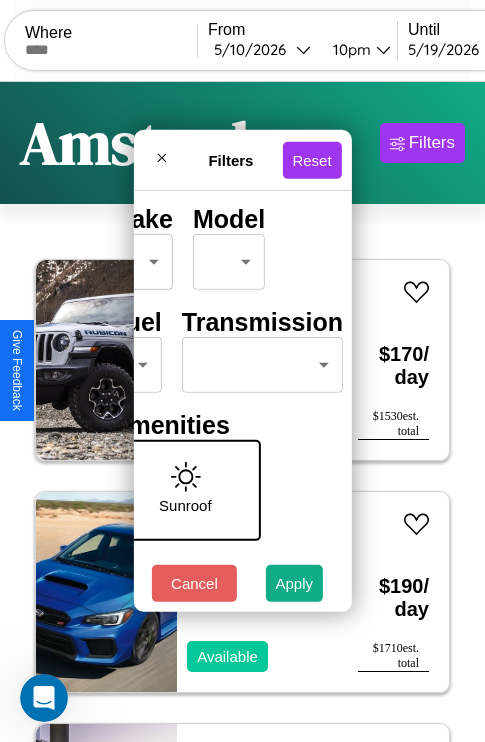 click on "CarGo Where From [DATE] [TIME] Until [DATE] [TIME] Become a Host Login Sign Up [CITY] Filters 125  cars in this area These cars can be picked up in this city. Jeep   Wagoneer   2024 Unavailable $ 170  / day $ 1530  est. total Subaru   Solterra   2019 Available $ 190  / day $ 1710  est. total GMC   GMT-400   2024 Available $ 110  / day $ 990  est. total Subaru   Ascent   2014 Available $ 90  / day $ 810  est. total Volvo   VHD   2022 Available $ 180  / day $ 1620  est. total Jaguar   S-Type   2022 Unavailable $ 140  / day $ 1260  est. total Ferrari   Portofino   2014 Available $ 160  / day $ 1440  est. total Lincoln   Town Car   2024 Available $ 60  / day $ 540  est. total Lamborghini   Murcielago   2021 Unavailable $ 50  / day $ 450  est. total Jaguar   S-Type   2016 Unavailable $ 80  / day $ 720  est. total Lamborghini   URUS   2019 Available $ 30  / day $ 270  est. total Toyota   RAV4   2023 Available $ 150  / day $ 1350  est. total Honda   CBR1000RA   2021 Available $ 50  / day $ 450" at bounding box center [242, 412] 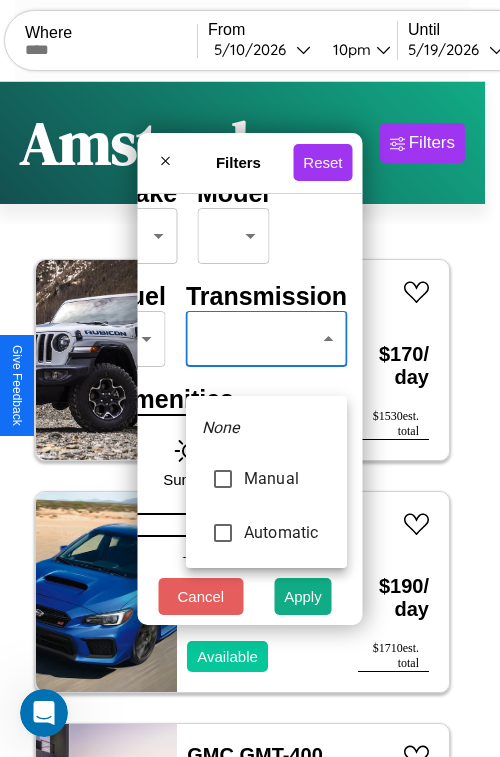 type on "*********" 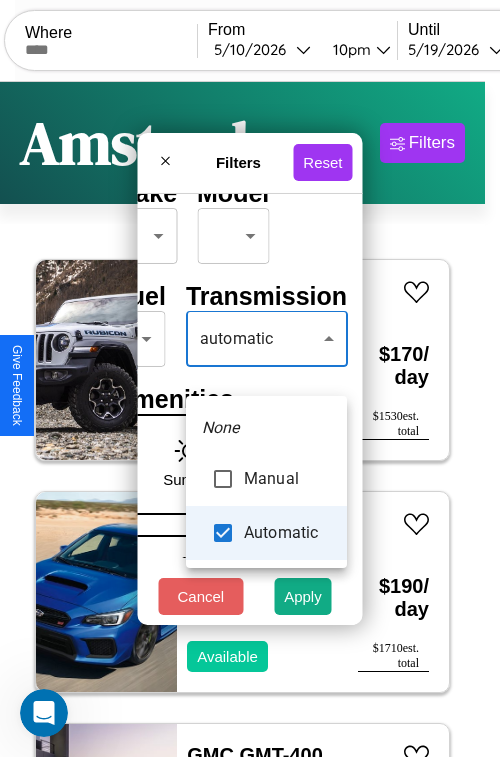 click at bounding box center [250, 378] 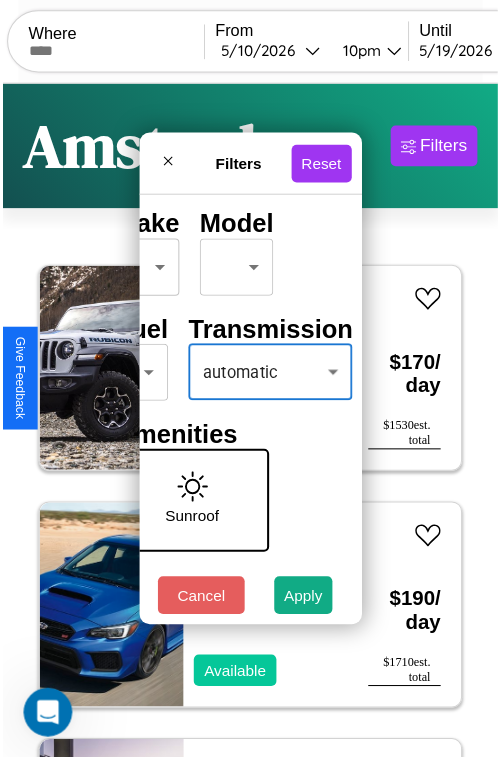 scroll, scrollTop: 59, scrollLeft: 40, axis: both 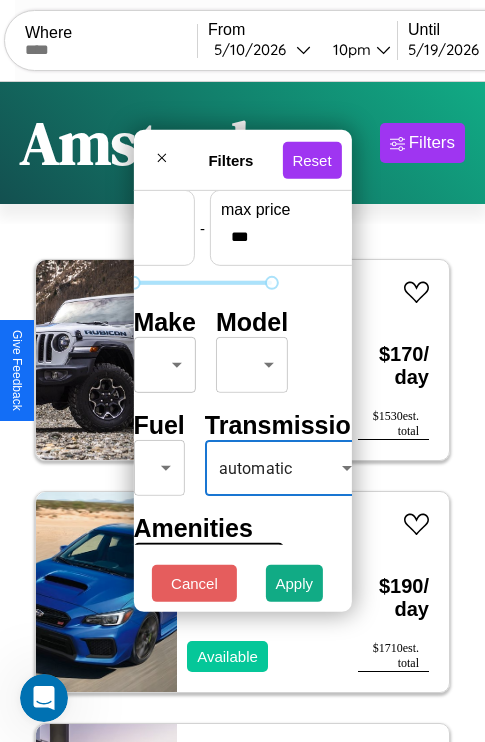click on "CarGo Where From [DATE] [TIME] Until [DATE] [TIME] Become a Host Login Sign Up [CITY] Filters 125  cars in this area These cars can be picked up in this city. Jeep   Wagoneer   2024 Unavailable $ 170  / day $ 1530  est. total Subaru   Solterra   2019 Available $ 190  / day $ 1710  est. total GMC   GMT-400   2024 Available $ 110  / day $ 990  est. total Subaru   Ascent   2014 Available $ 90  / day $ 810  est. total Volvo   VHD   2022 Available $ 180  / day $ 1620  est. total Jaguar   S-Type   2022 Unavailable $ 140  / day $ 1260  est. total Ferrari   Portofino   2014 Available $ 160  / day $ 1440  est. total Lincoln   Town Car   2024 Available $ 60  / day $ 540  est. total Lamborghini   Murcielago   2021 Unavailable $ 50  / day $ 450  est. total Jaguar   S-Type   2016 Unavailable $ 80  / day $ 720  est. total Lamborghini   URUS   2019 Available $ 30  / day $ 270  est. total Toyota   RAV4   2023 Available $ 150  / day $ 1350  est. total Honda   CBR1000RA   2021 Available $ 50  / day $ 450" at bounding box center [242, 412] 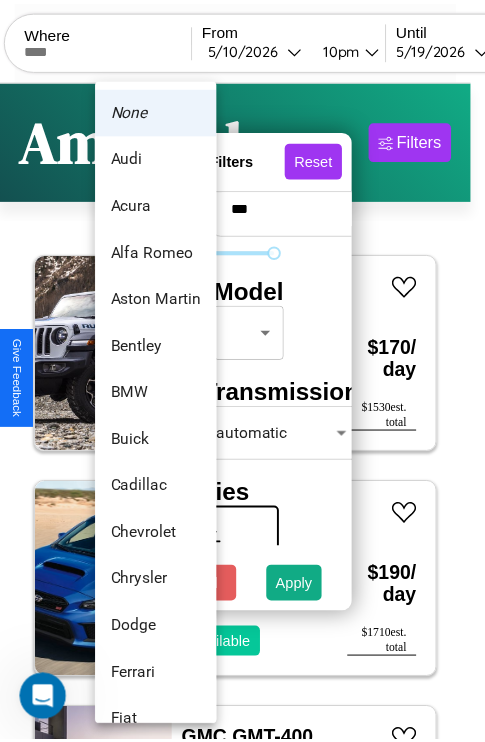 scroll, scrollTop: 86, scrollLeft: 0, axis: vertical 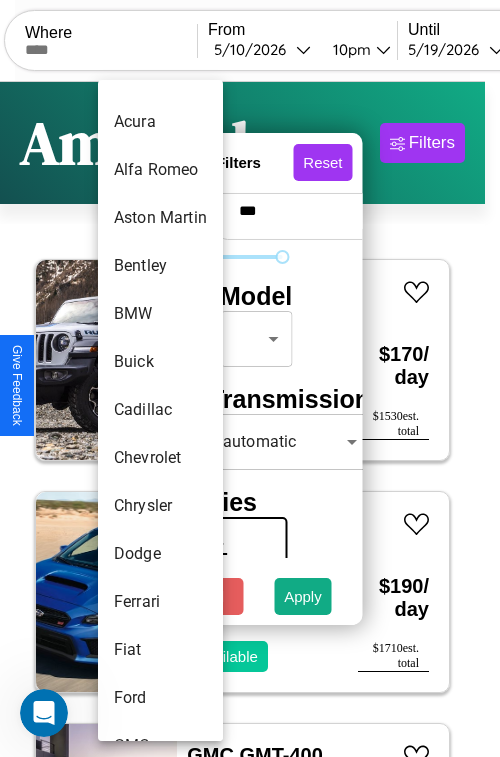 click on "Cadillac" at bounding box center [160, 410] 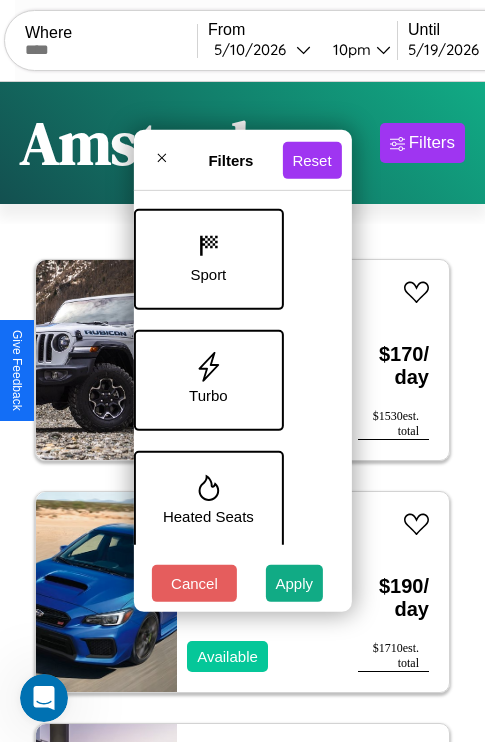 scroll, scrollTop: 893, scrollLeft: 40, axis: both 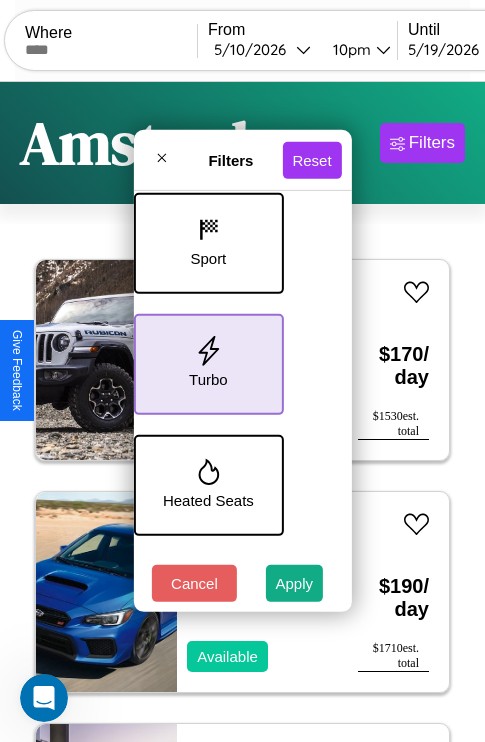click 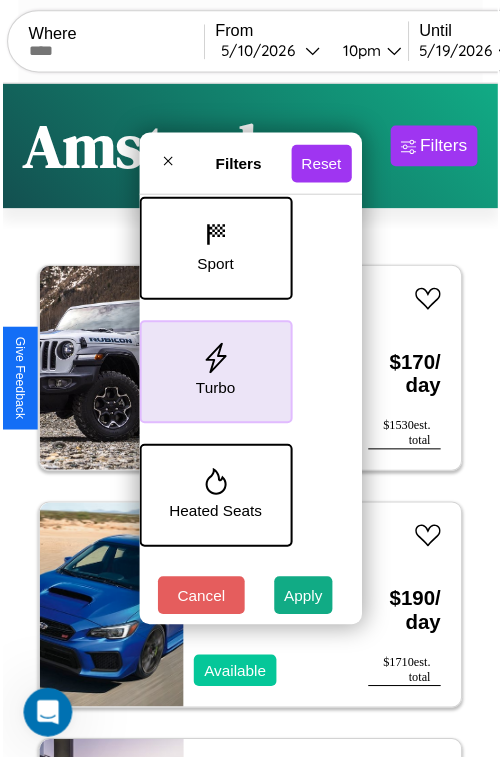 scroll, scrollTop: 772, scrollLeft: 40, axis: both 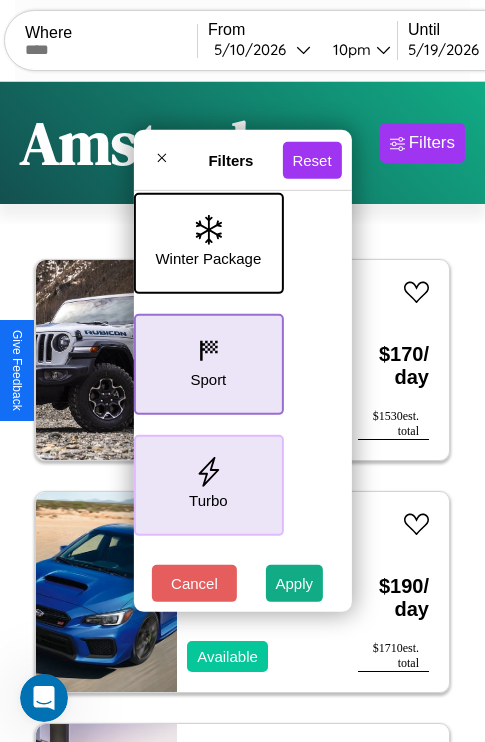 click 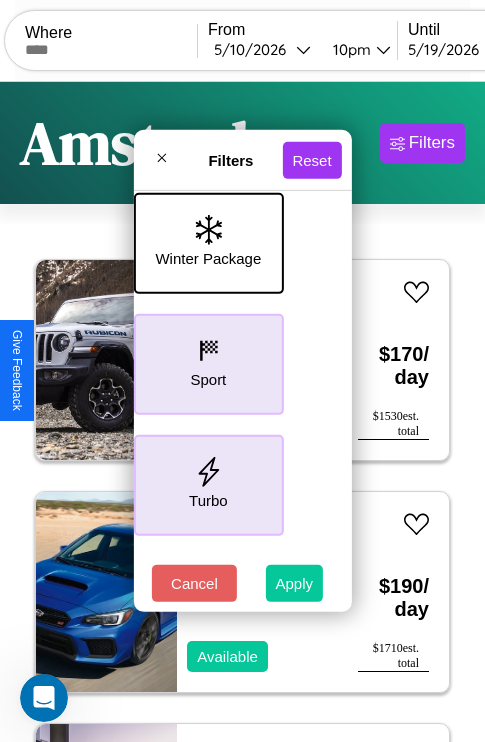click on "Apply" at bounding box center [295, 583] 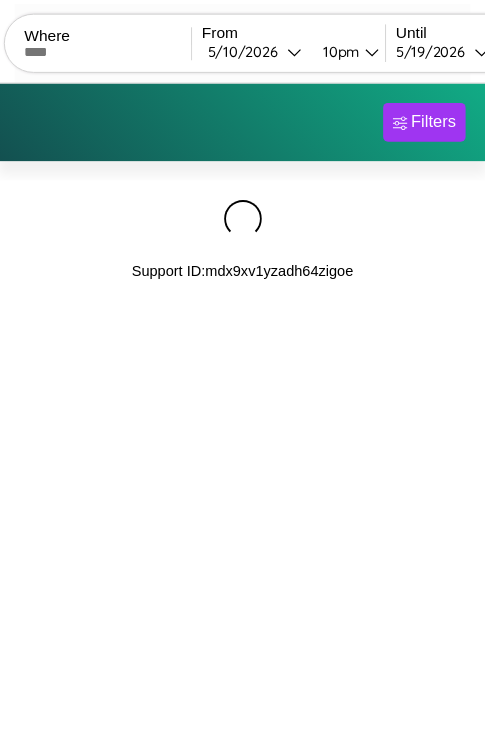 scroll, scrollTop: 0, scrollLeft: 0, axis: both 